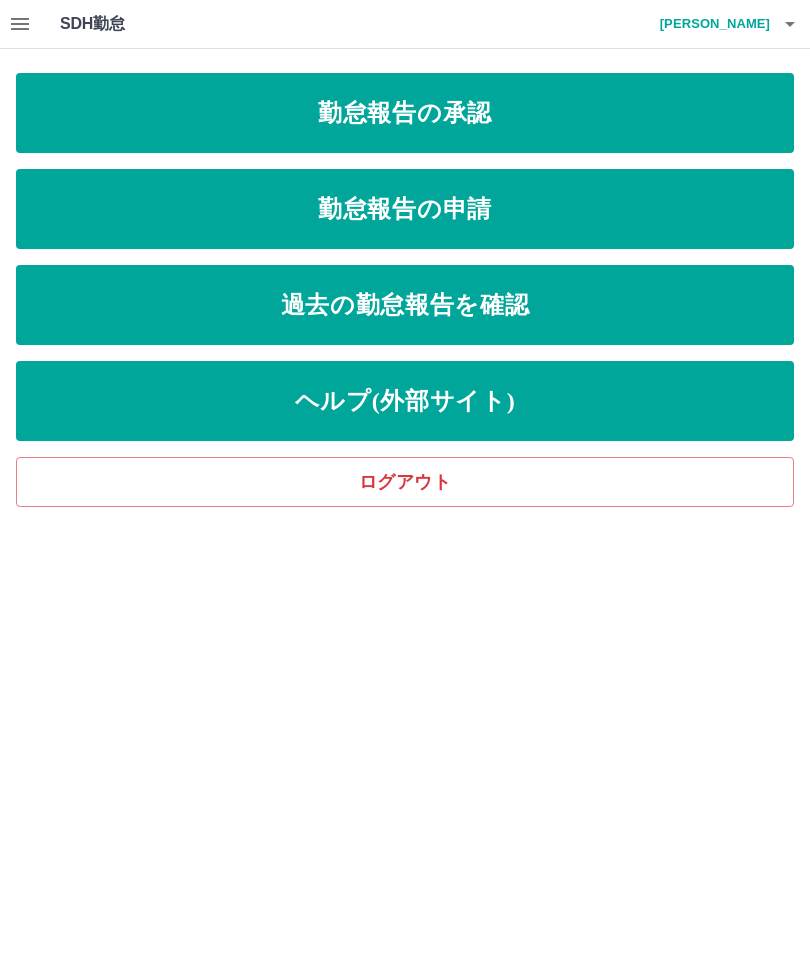 scroll, scrollTop: 0, scrollLeft: 0, axis: both 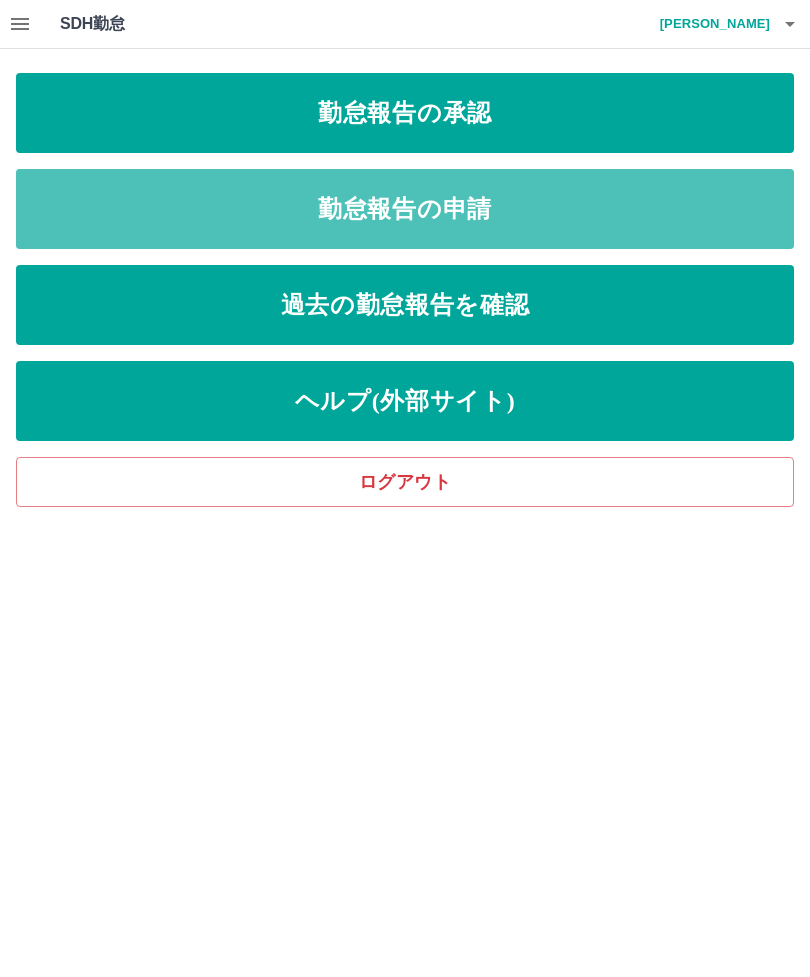 click on "勤怠報告の申請" at bounding box center [405, 209] 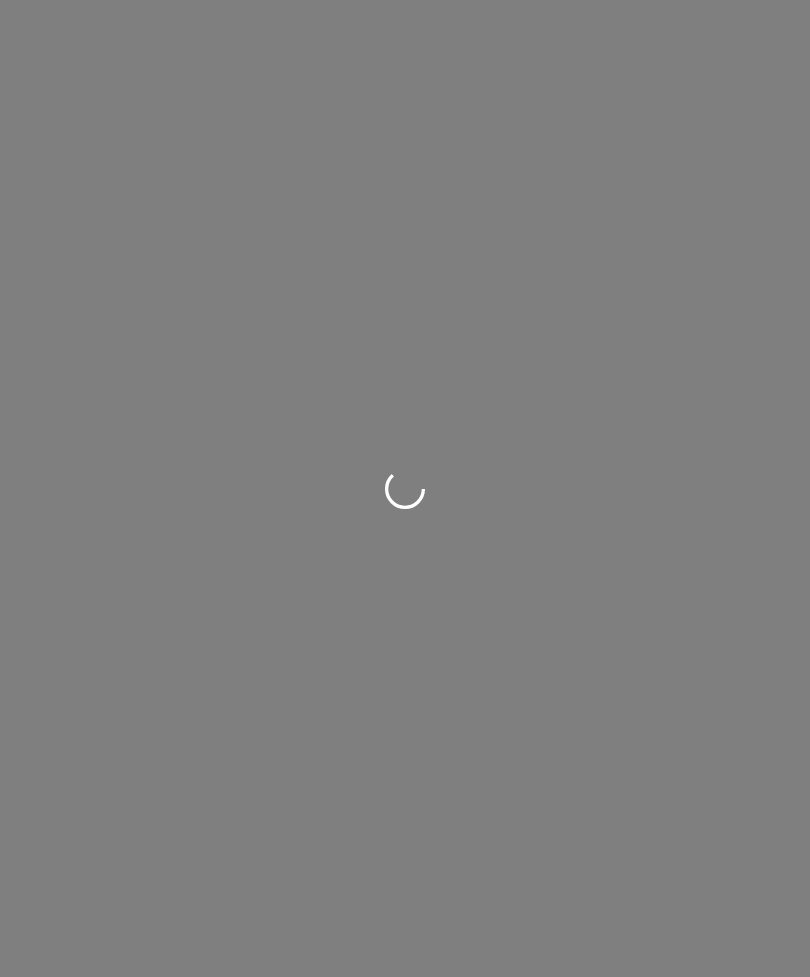 scroll, scrollTop: 0, scrollLeft: 0, axis: both 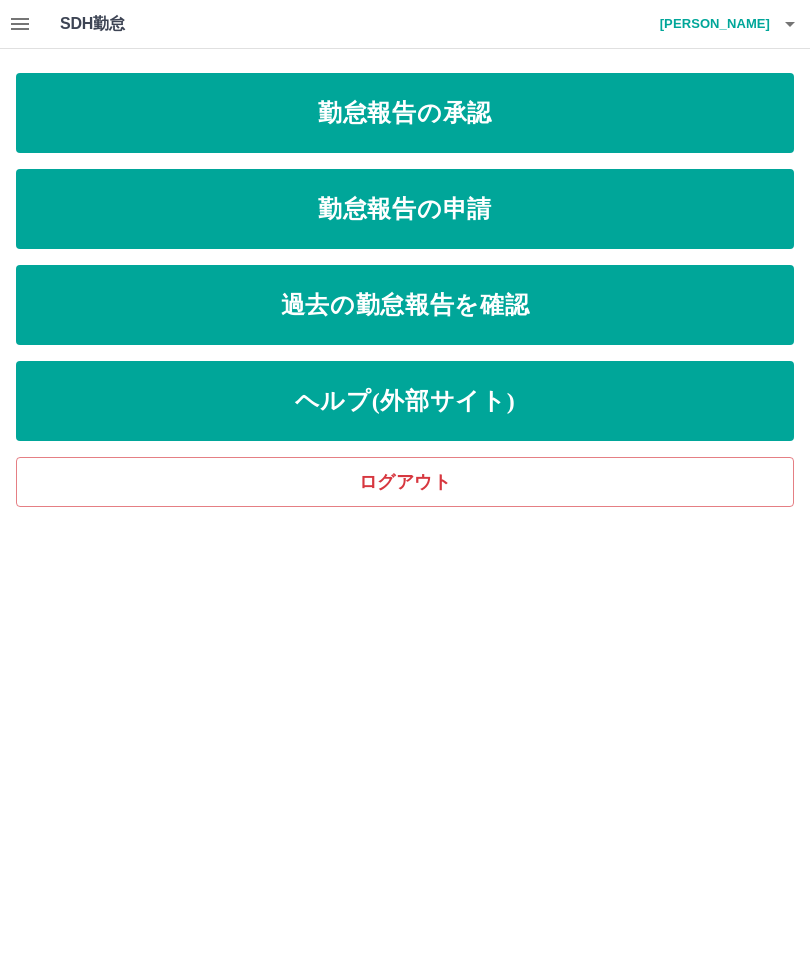 click on "ログアウト" at bounding box center [405, 482] 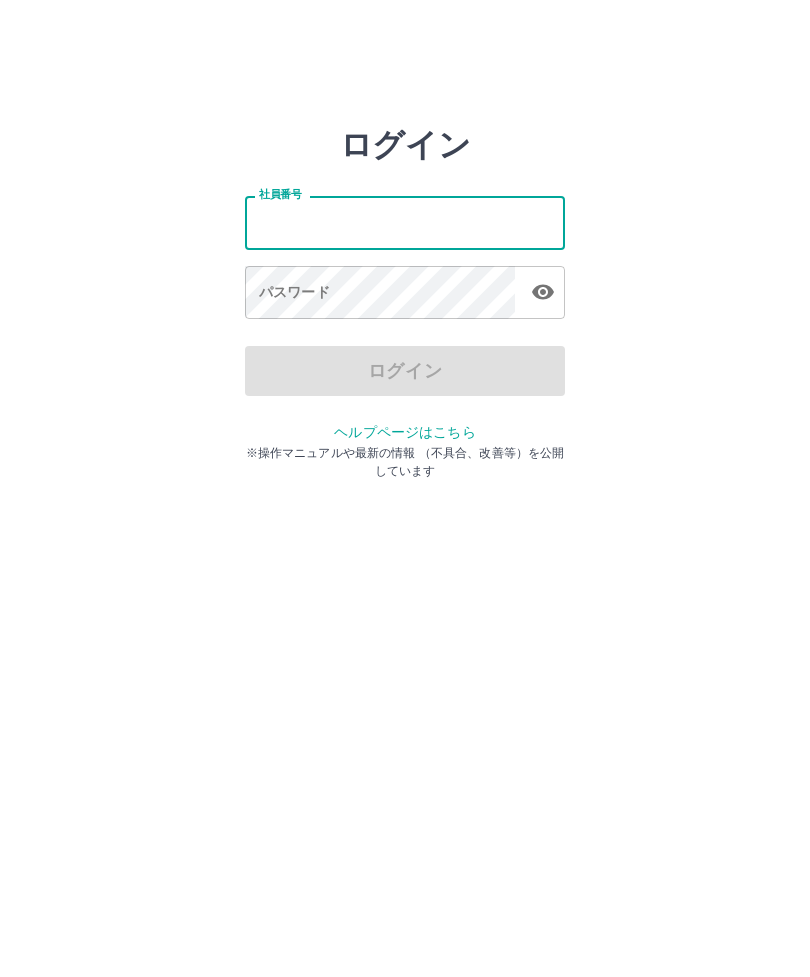 scroll, scrollTop: 0, scrollLeft: 0, axis: both 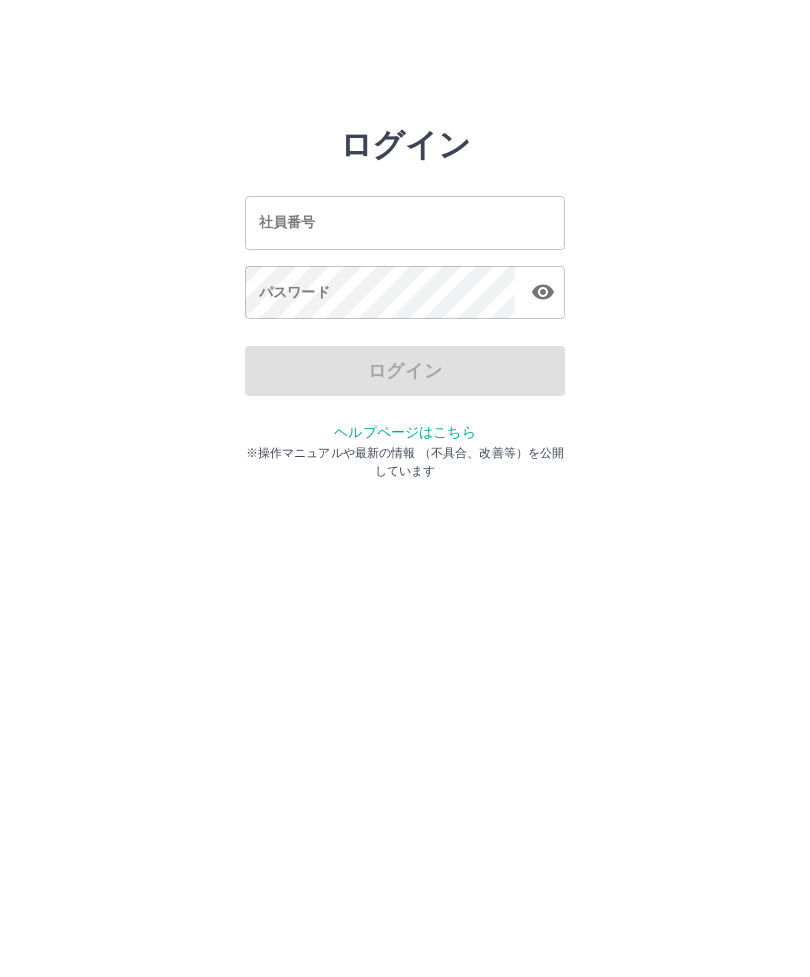 click on "社員番号" at bounding box center [405, 222] 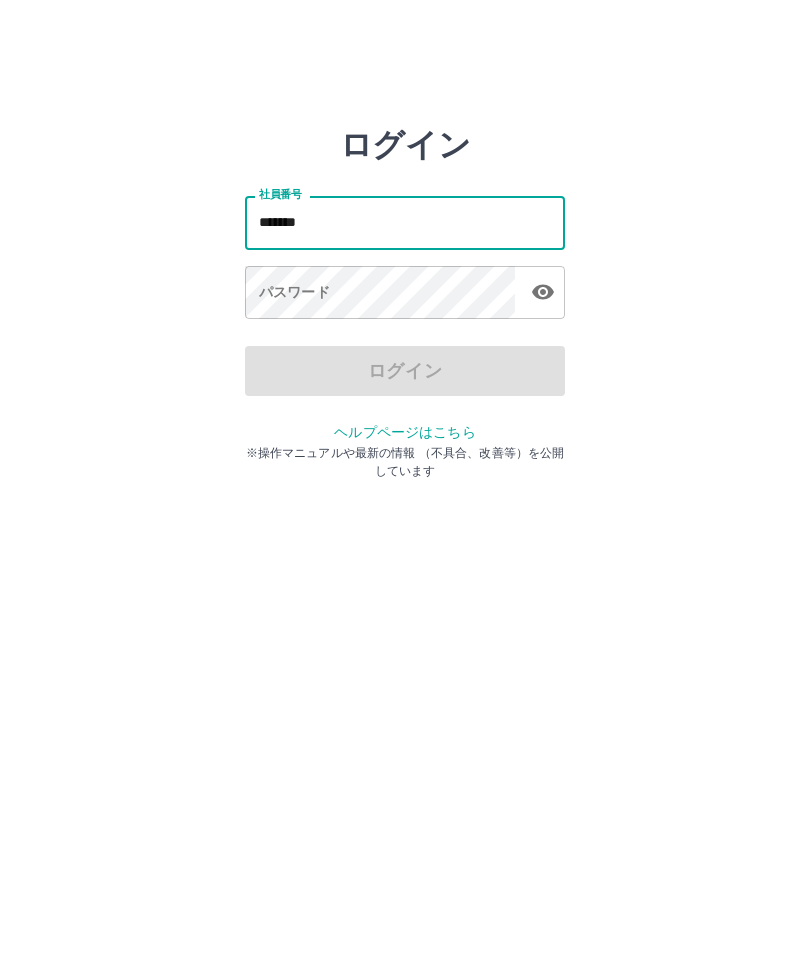 type on "*******" 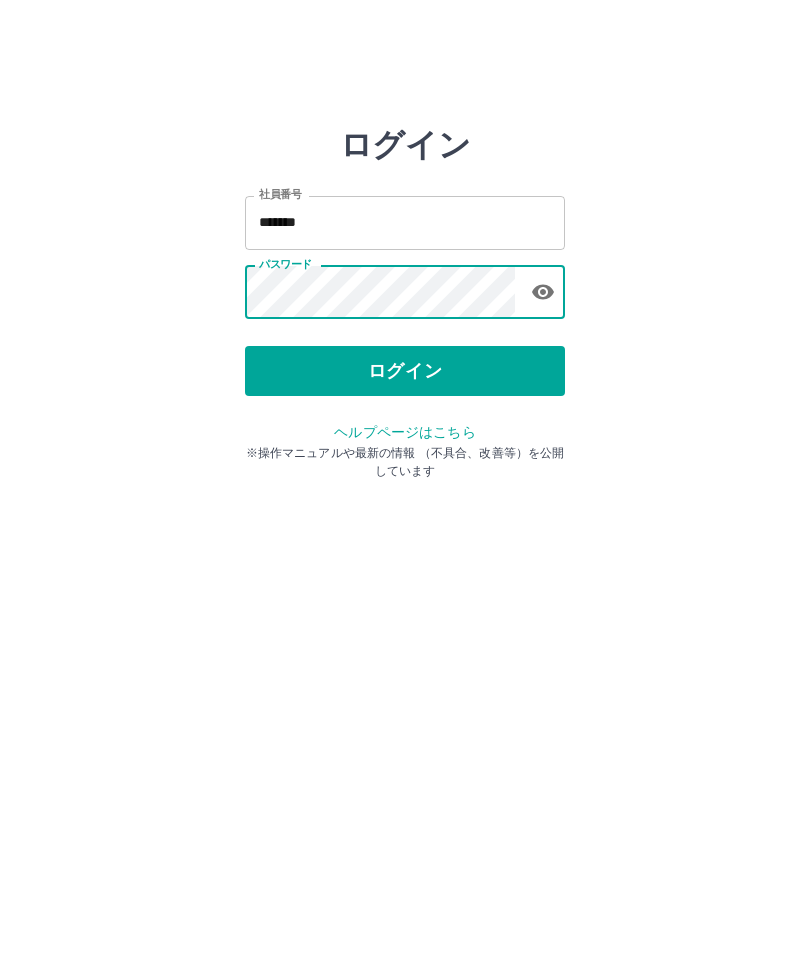 click on "ログイン" at bounding box center [405, 371] 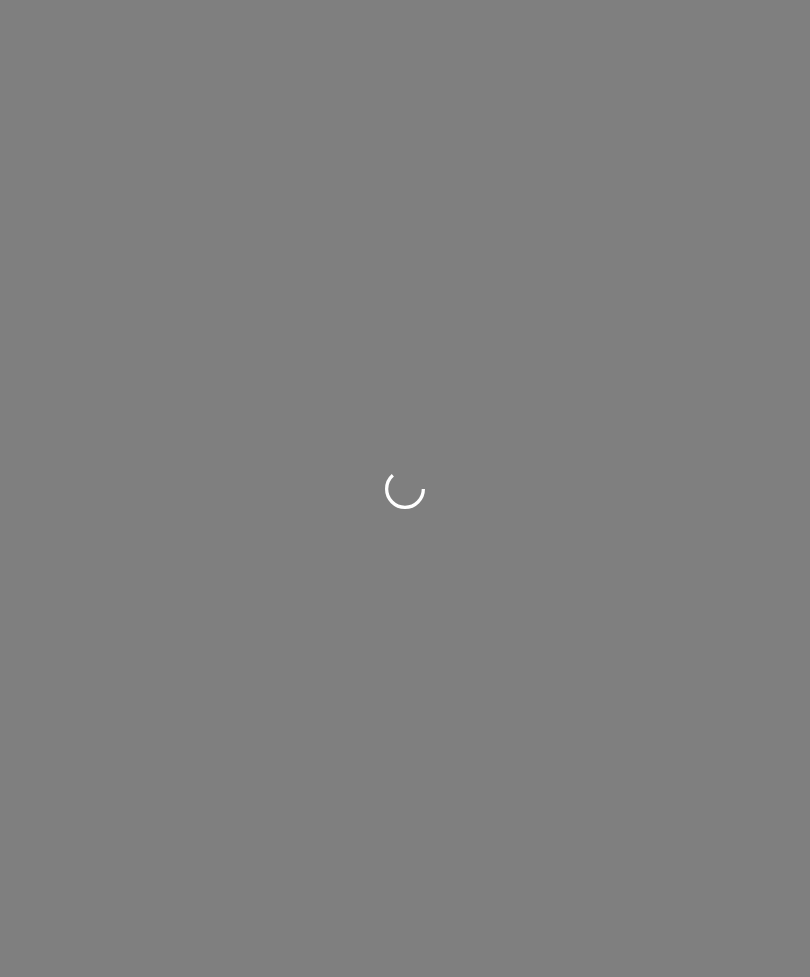 scroll, scrollTop: 0, scrollLeft: 0, axis: both 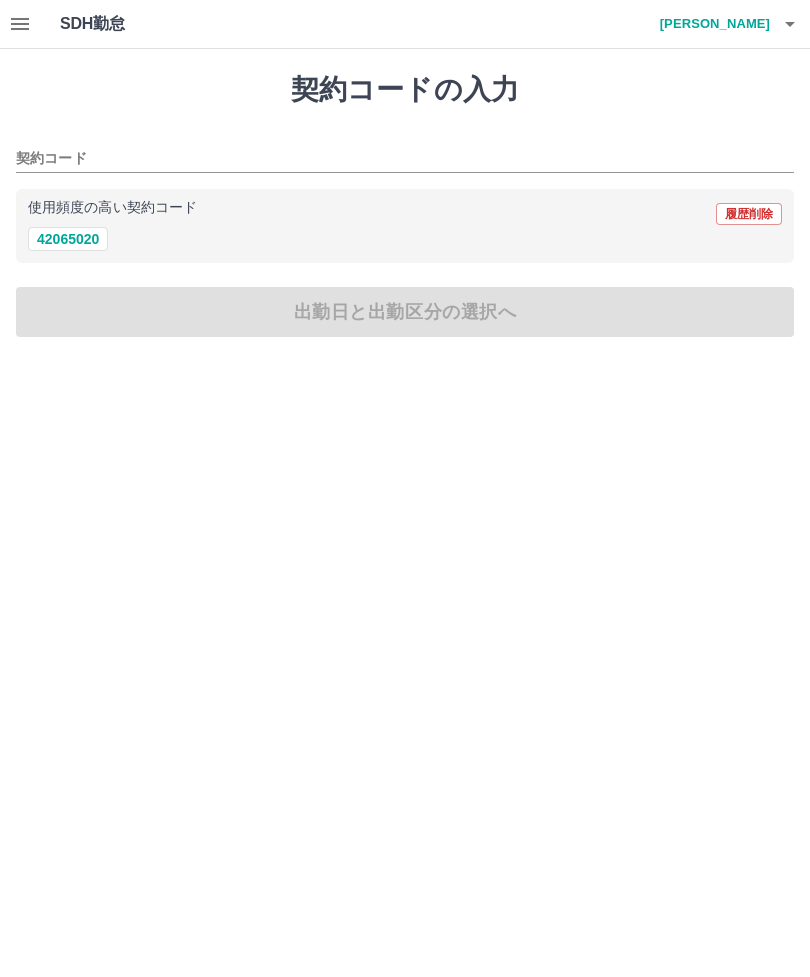 click on "42065020" at bounding box center [68, 239] 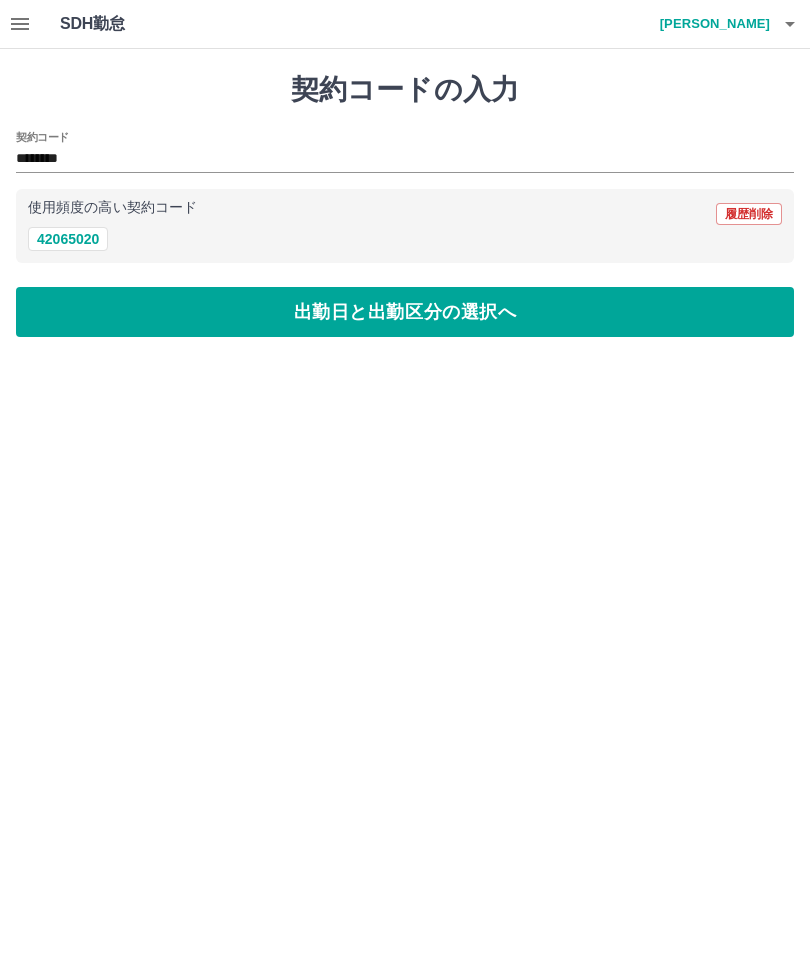 click on "出勤日と出勤区分の選択へ" at bounding box center (405, 312) 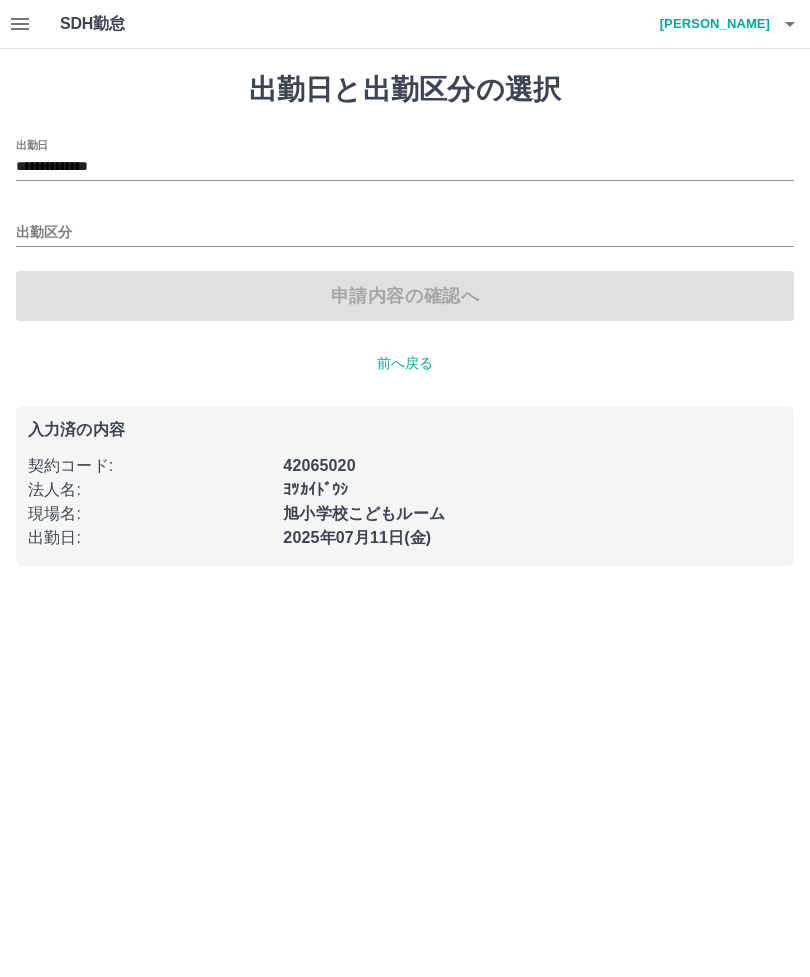 click on "出勤区分" at bounding box center [405, 233] 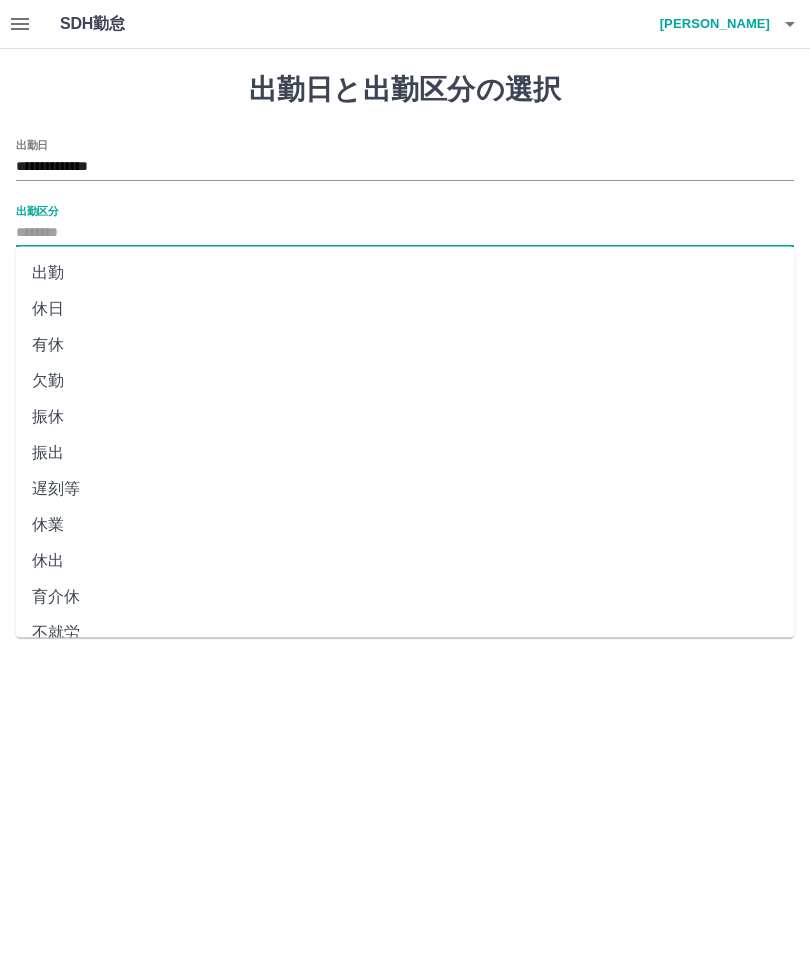 click on "出勤" at bounding box center [405, 273] 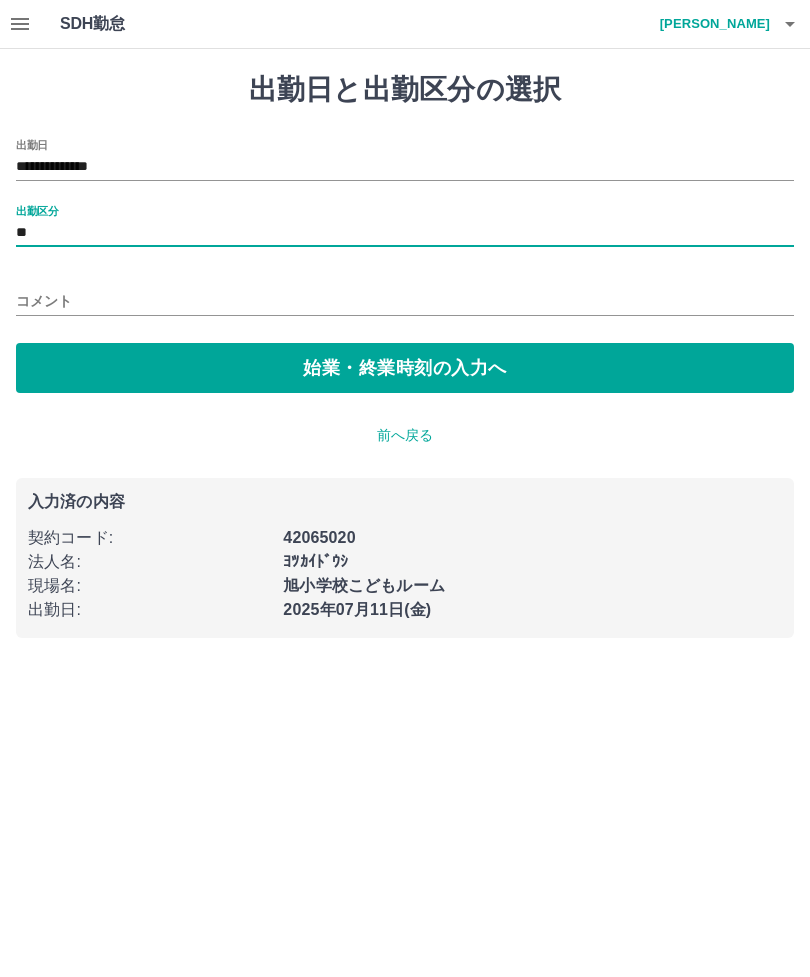 type on "**" 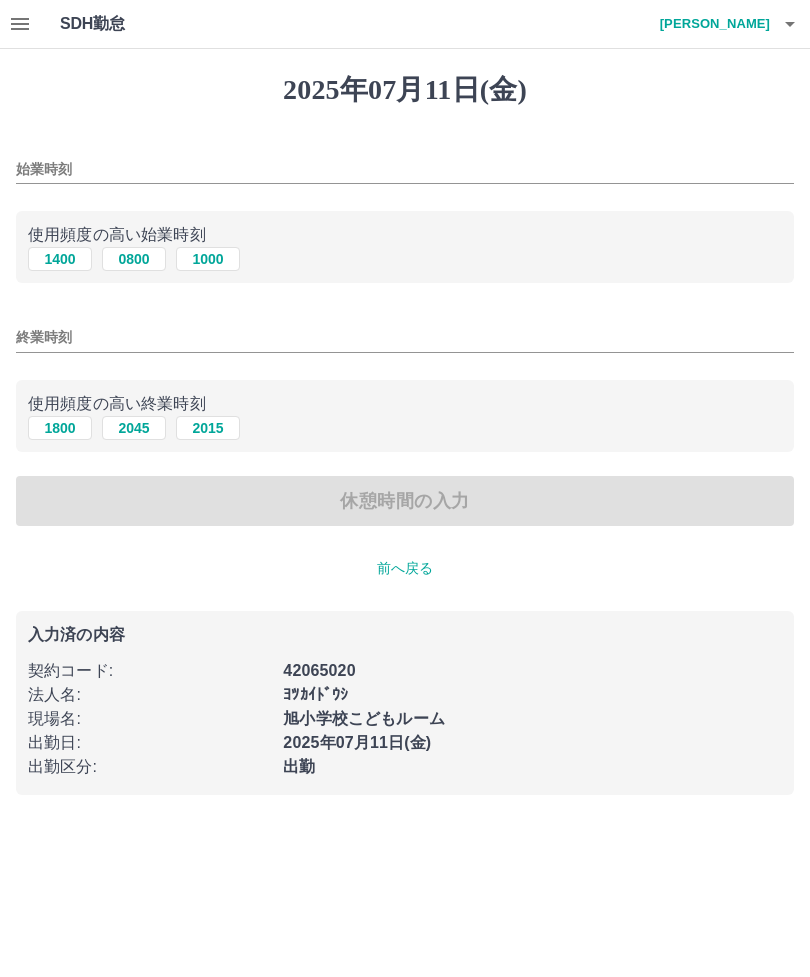 click on "1400" at bounding box center (60, 259) 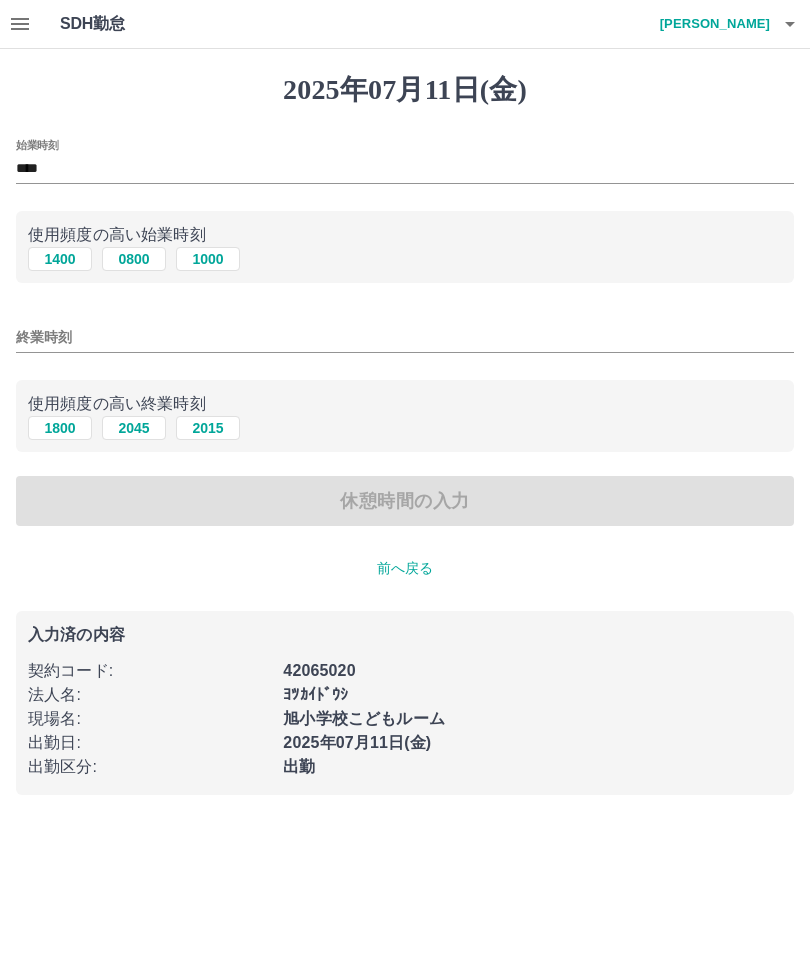 click on "終業時刻" at bounding box center (405, 337) 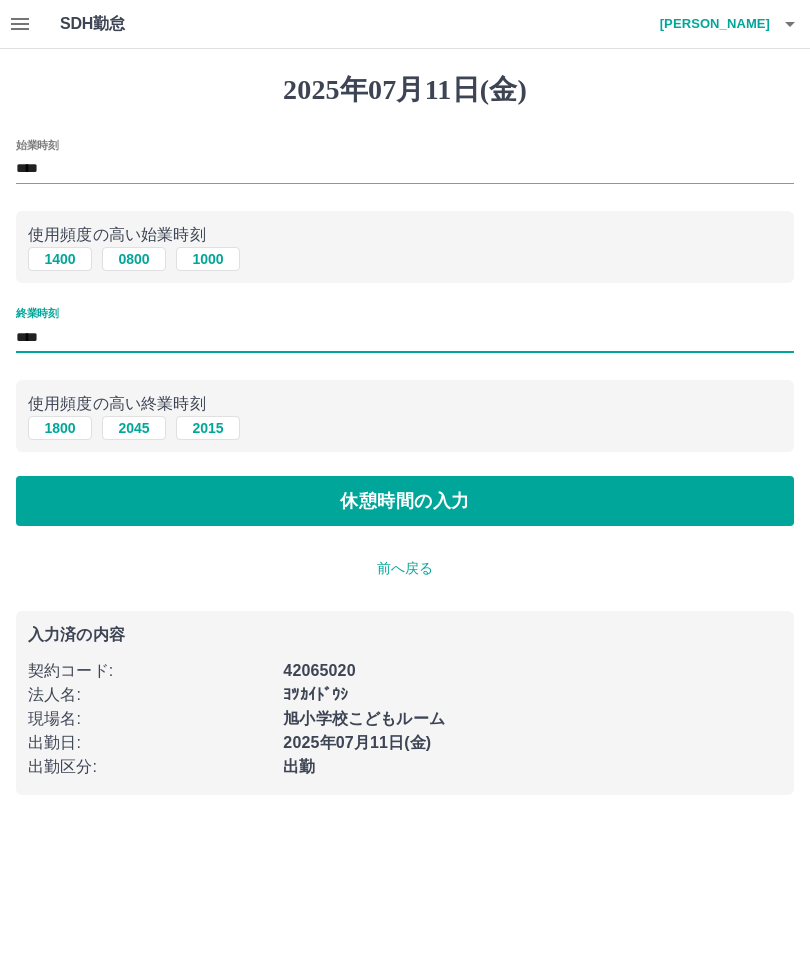 type on "****" 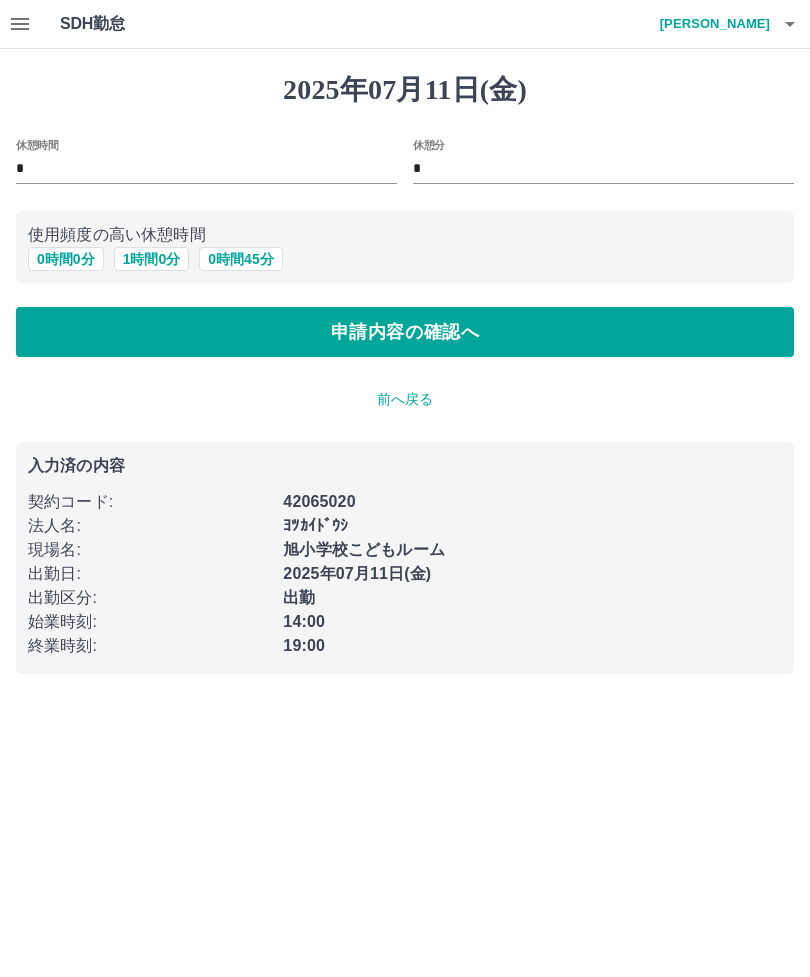 click on "0 時間 0 分" at bounding box center [66, 259] 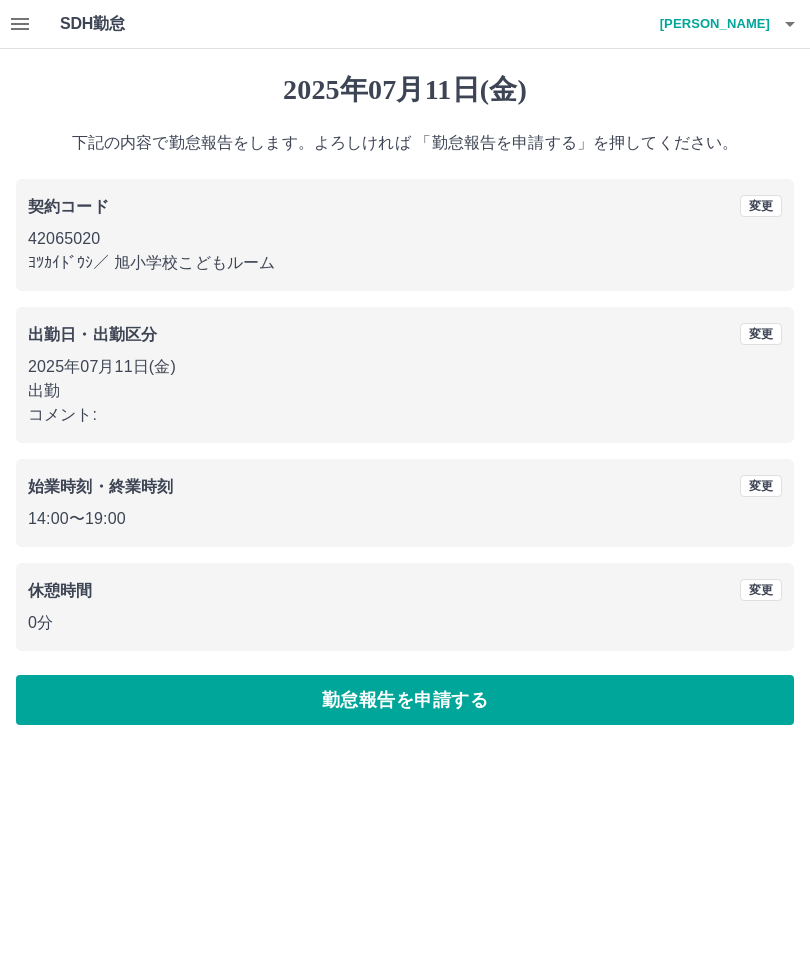 click on "勤怠報告を申請する" at bounding box center [405, 700] 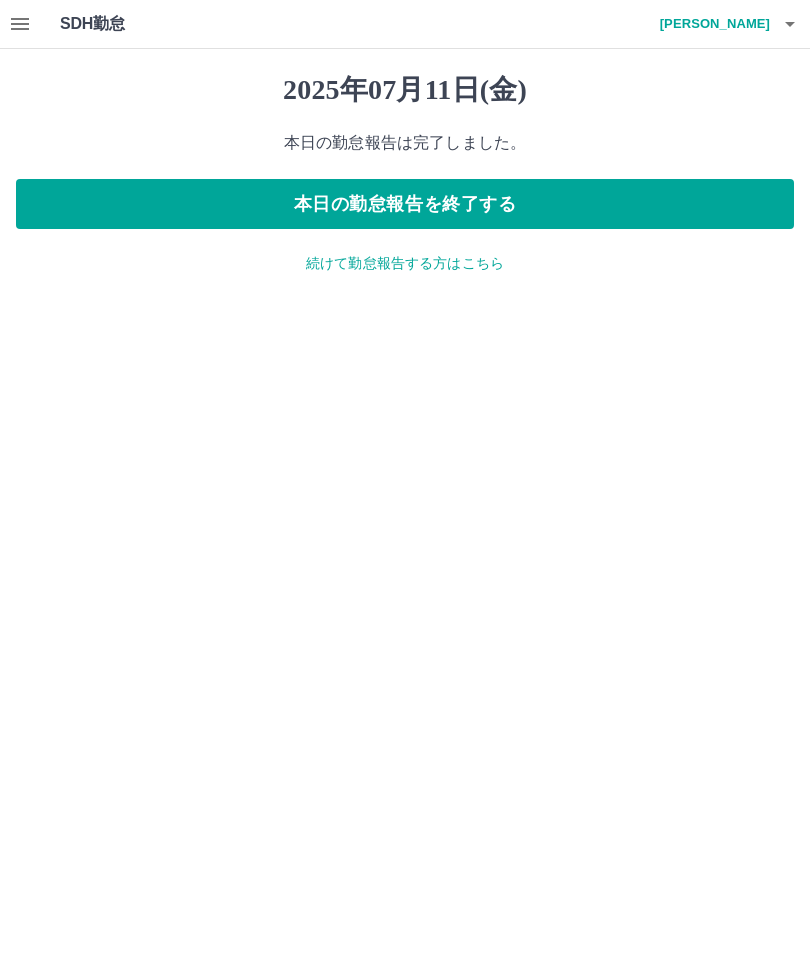 click on "本日の勤怠報告を終了する" at bounding box center [405, 204] 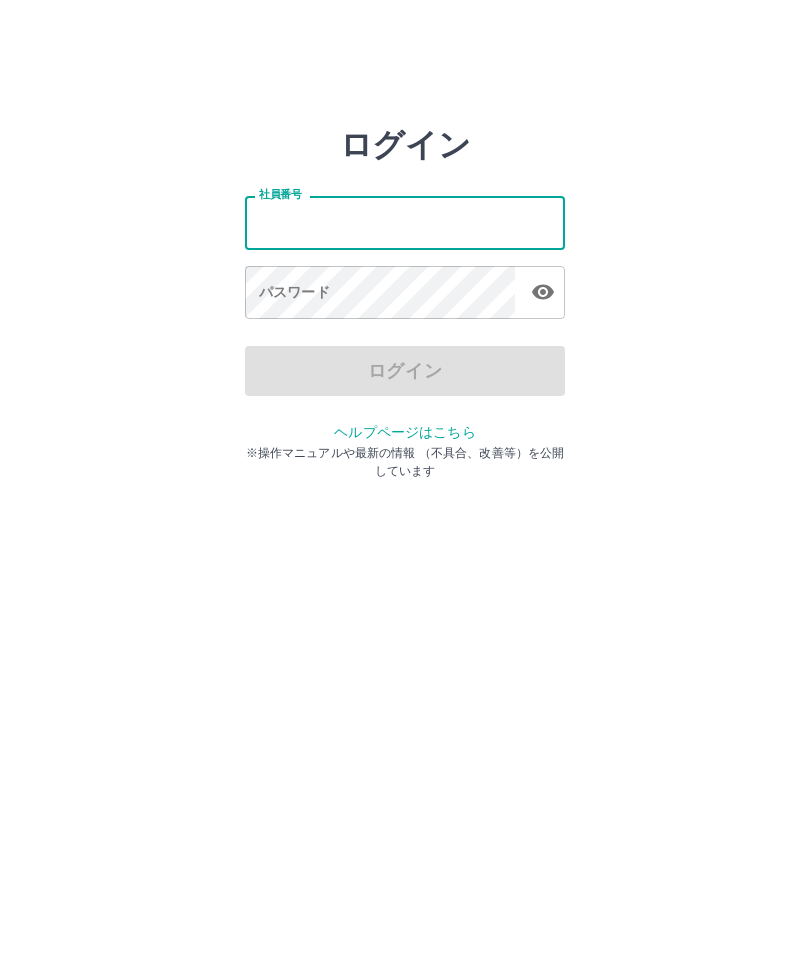 scroll, scrollTop: 0, scrollLeft: 0, axis: both 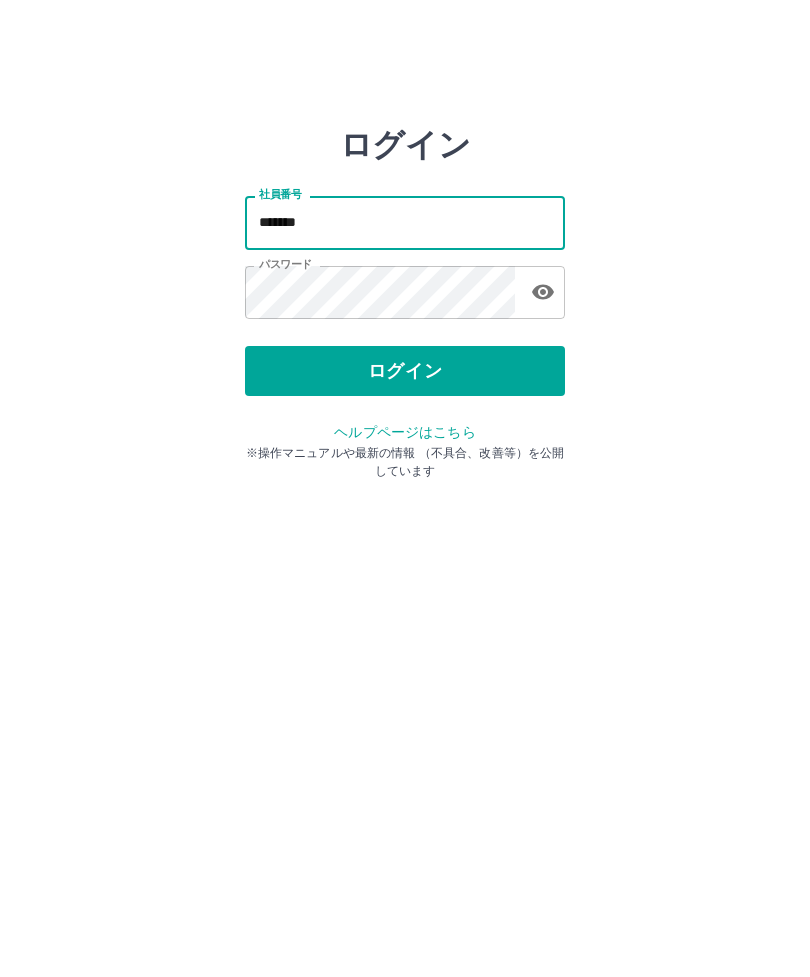 click on "ログイン" at bounding box center (405, 371) 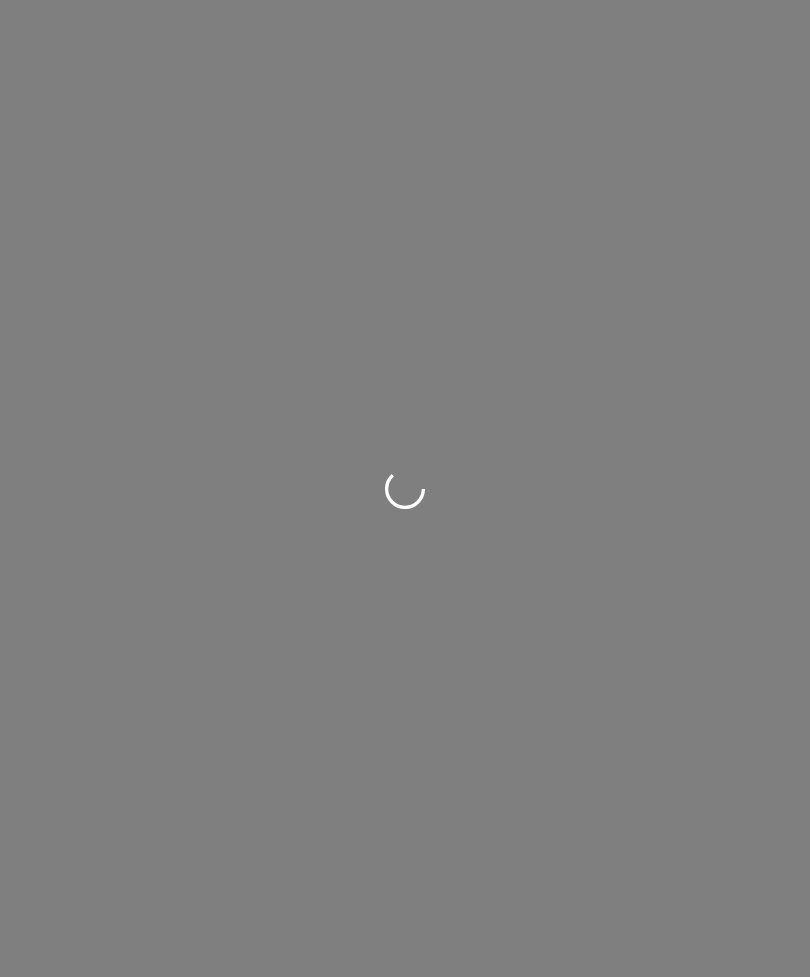 scroll, scrollTop: 0, scrollLeft: 0, axis: both 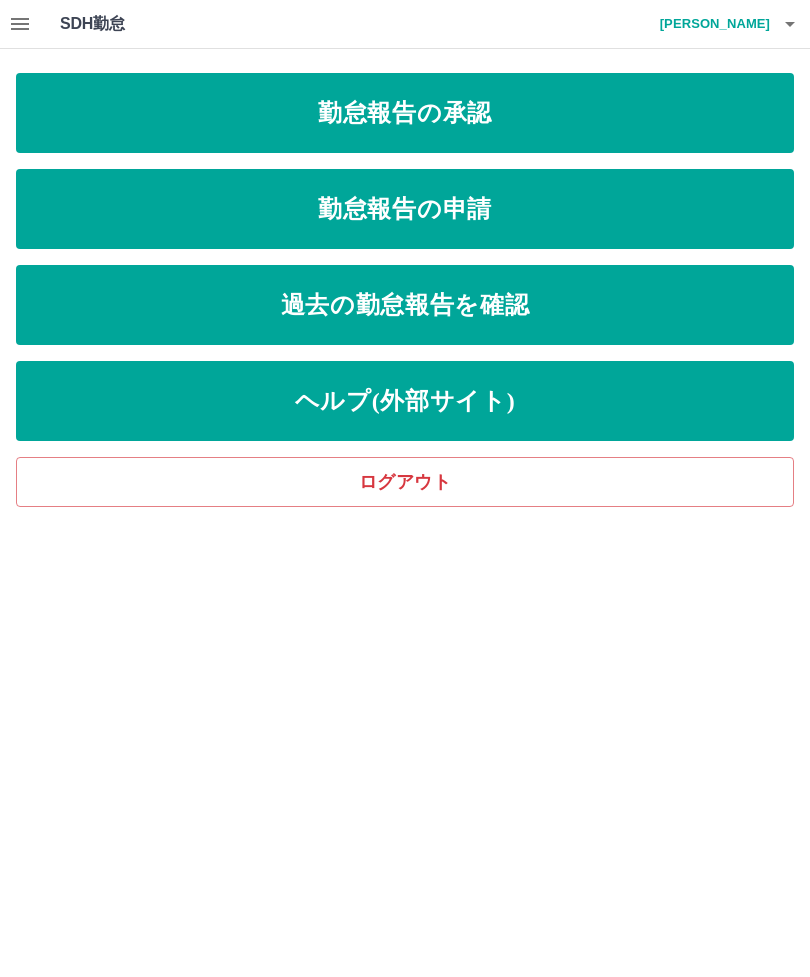 click on "勤怠報告の承認" at bounding box center (405, 113) 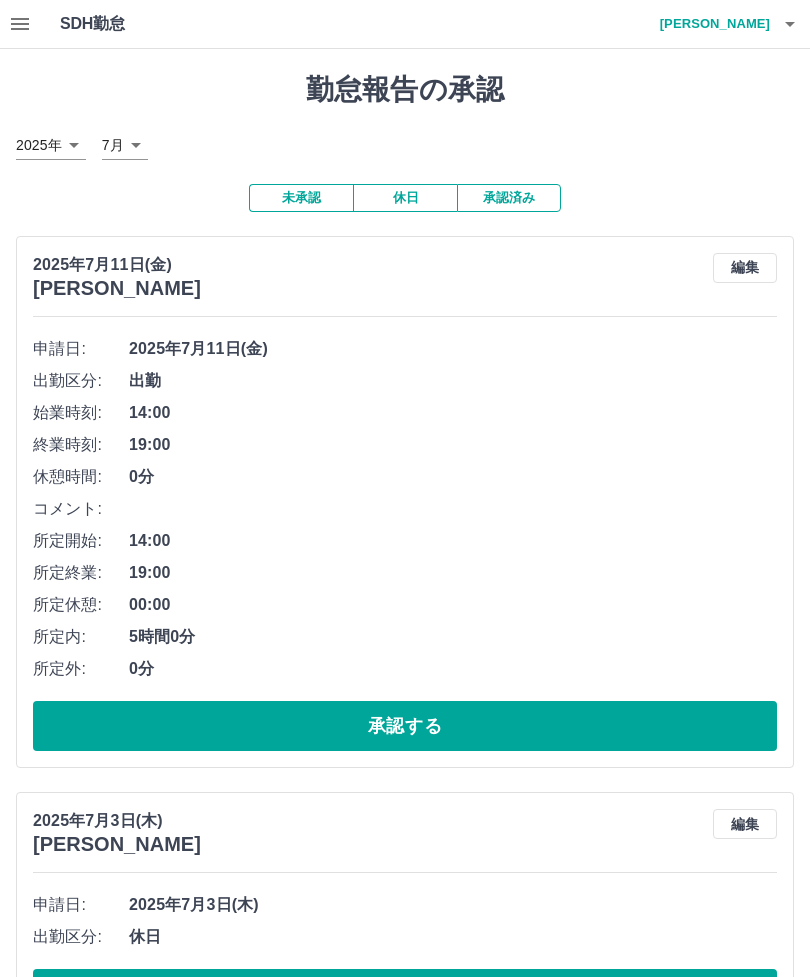 click on "承認する" at bounding box center [405, 726] 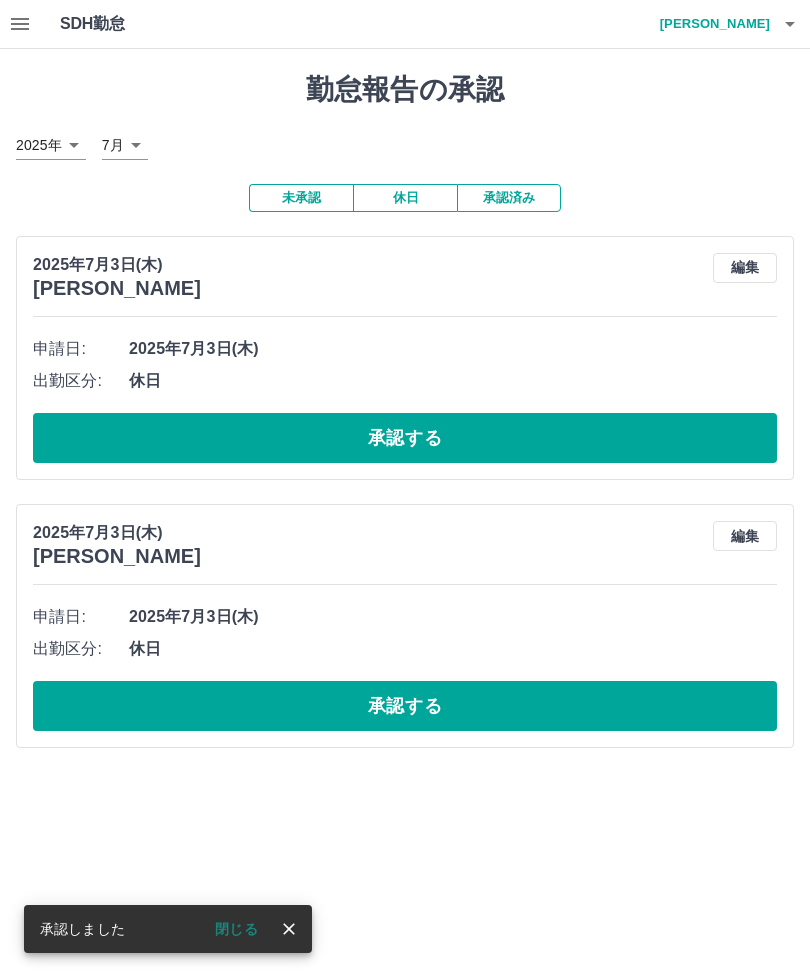 click on "承認する" at bounding box center [405, 438] 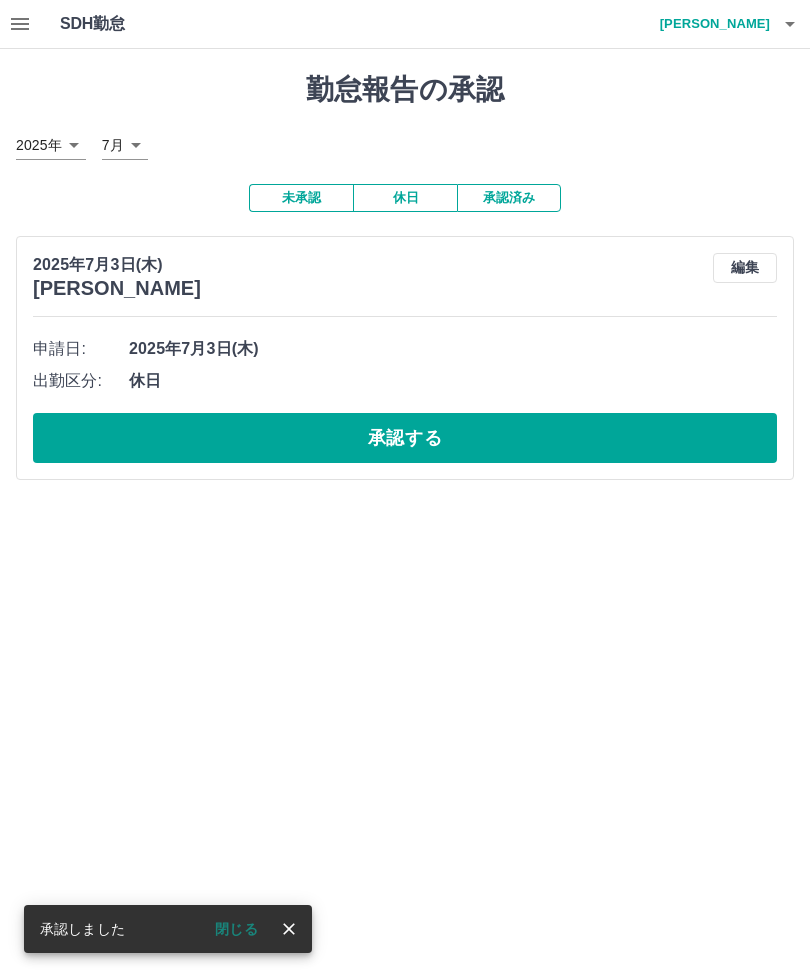 click on "承認する" at bounding box center [405, 438] 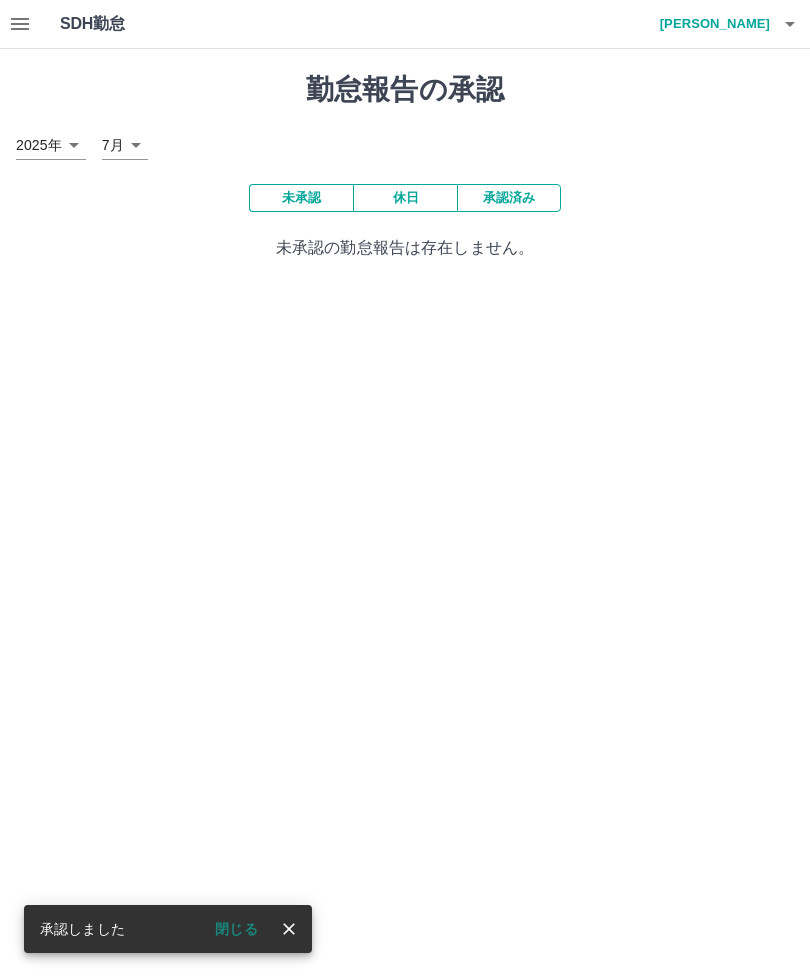 click on "閉じる" at bounding box center (236, 929) 